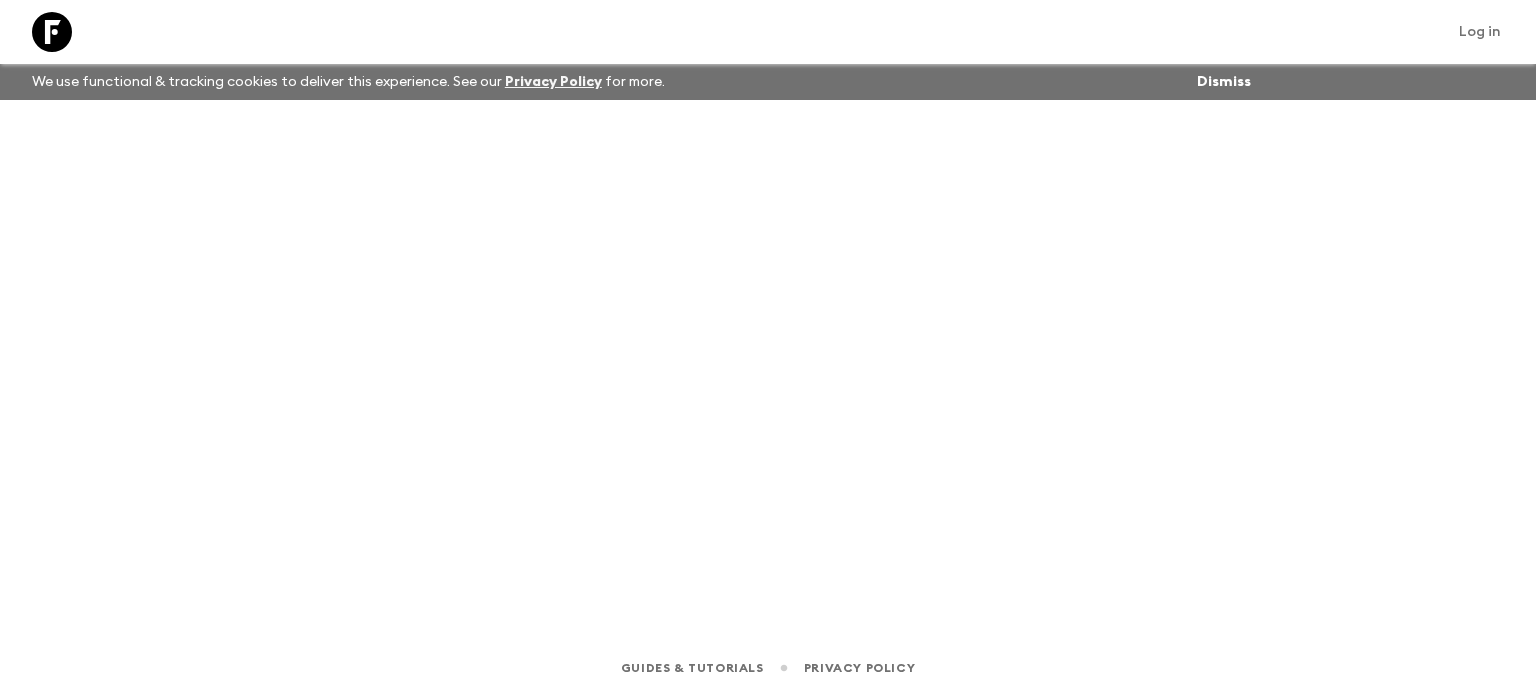 scroll, scrollTop: 0, scrollLeft: 0, axis: both 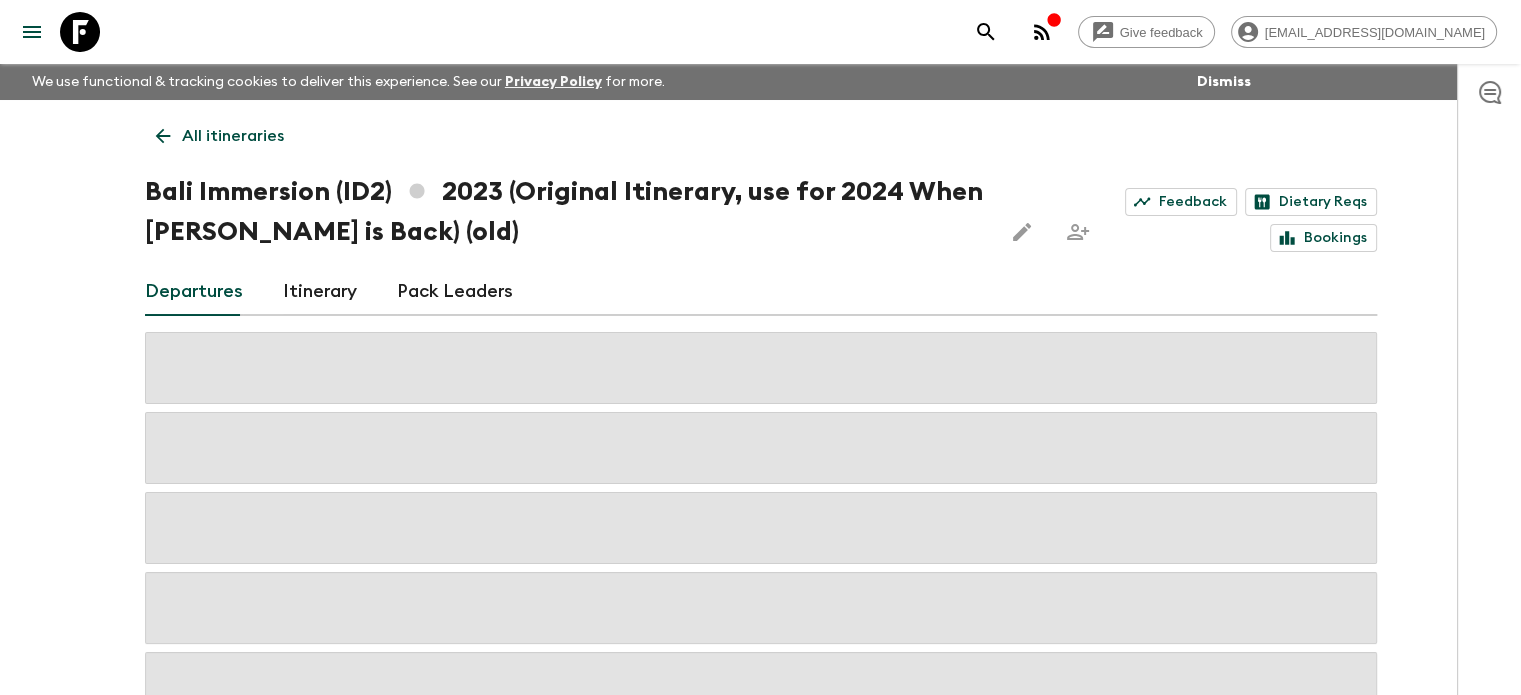 click 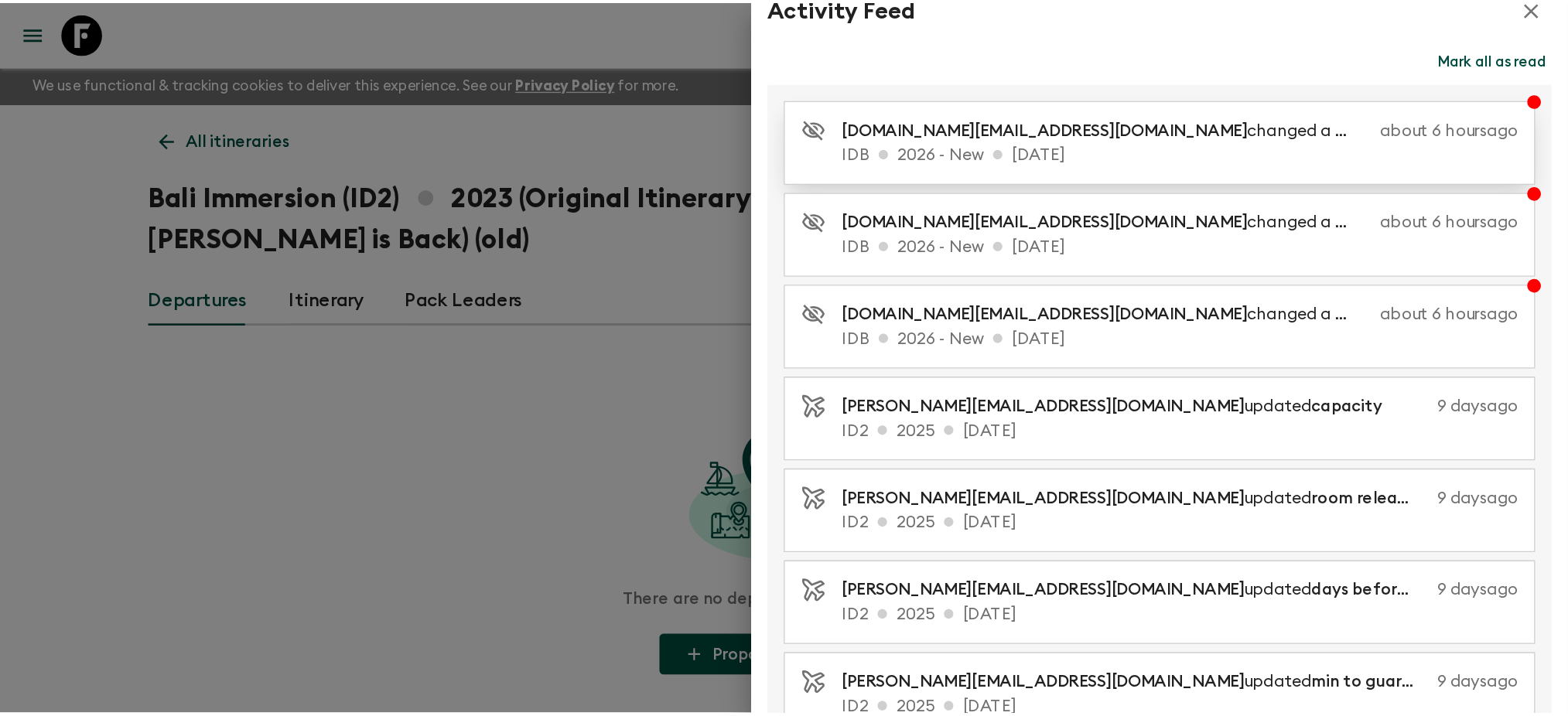 scroll, scrollTop: 0, scrollLeft: 0, axis: both 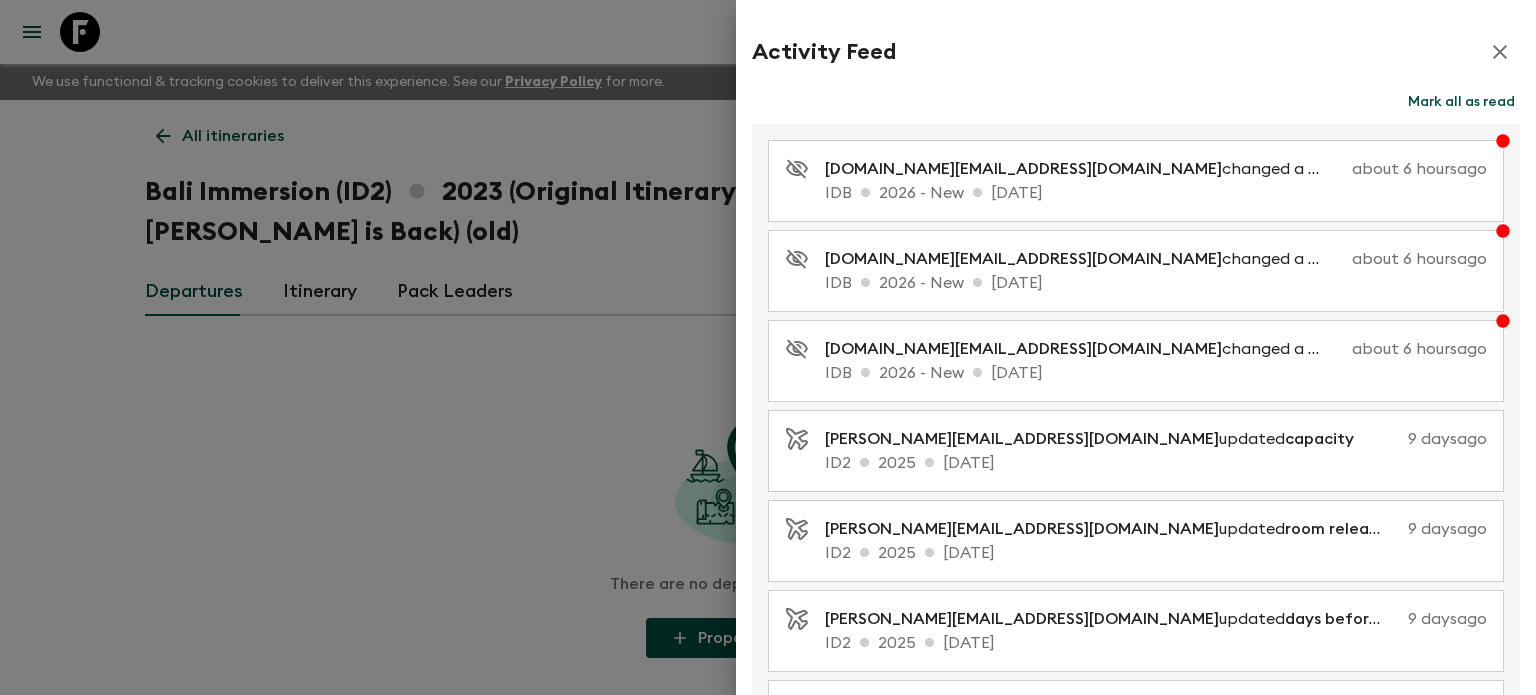click on "Mark all as read" at bounding box center [1461, 102] 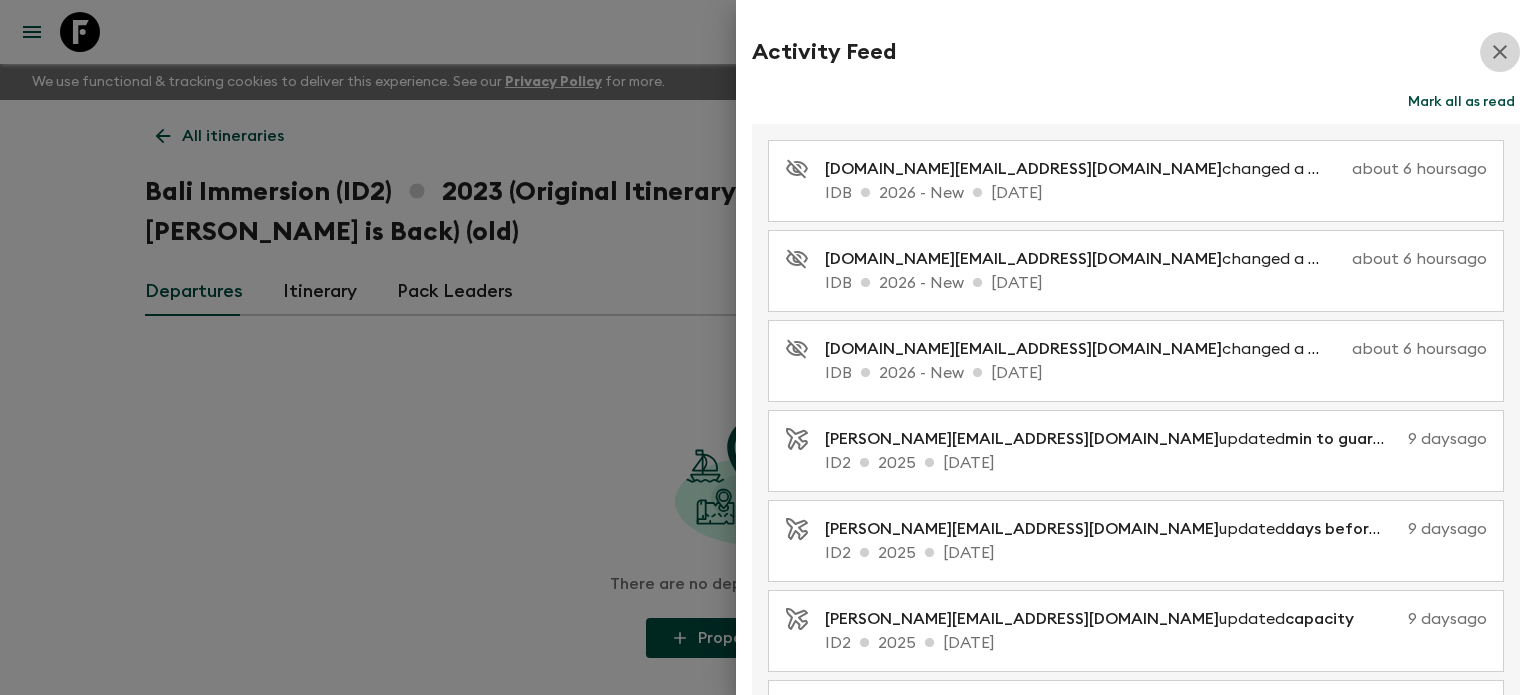 click 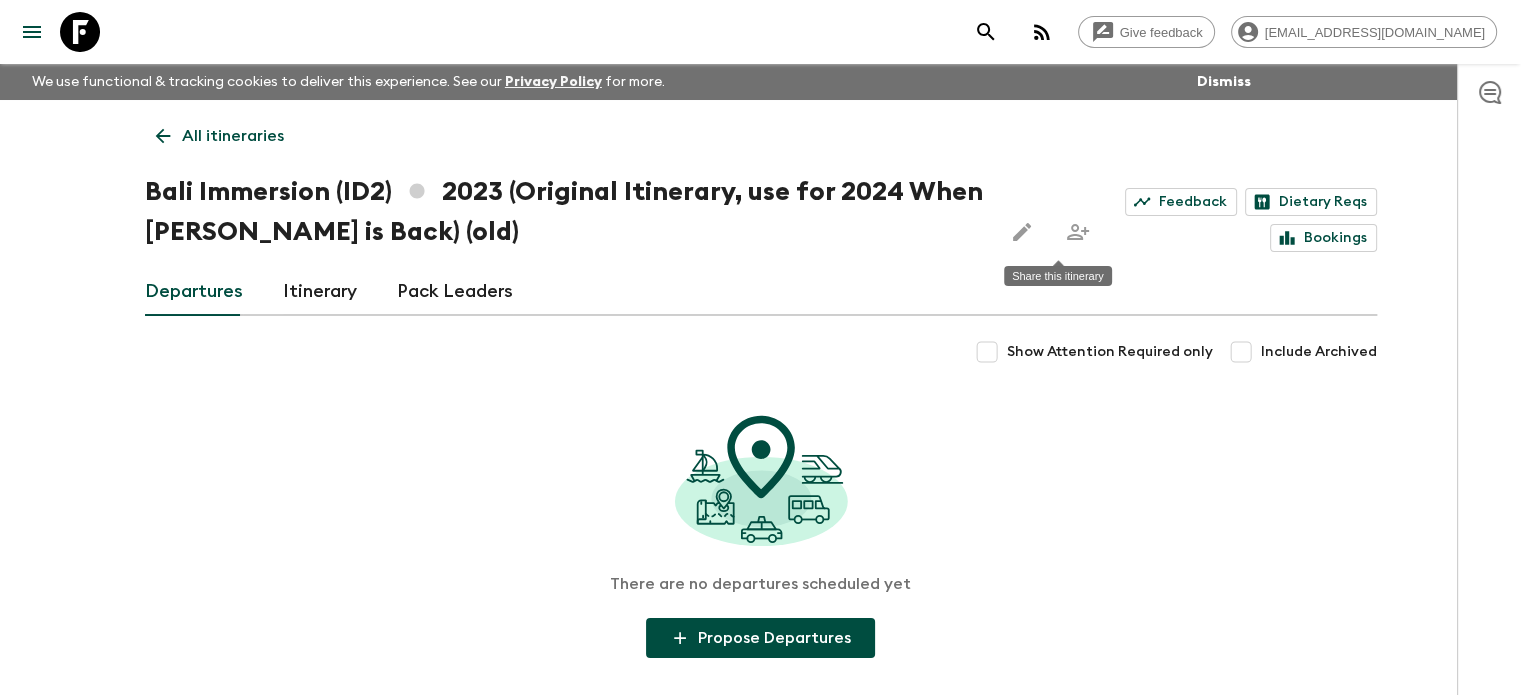 type 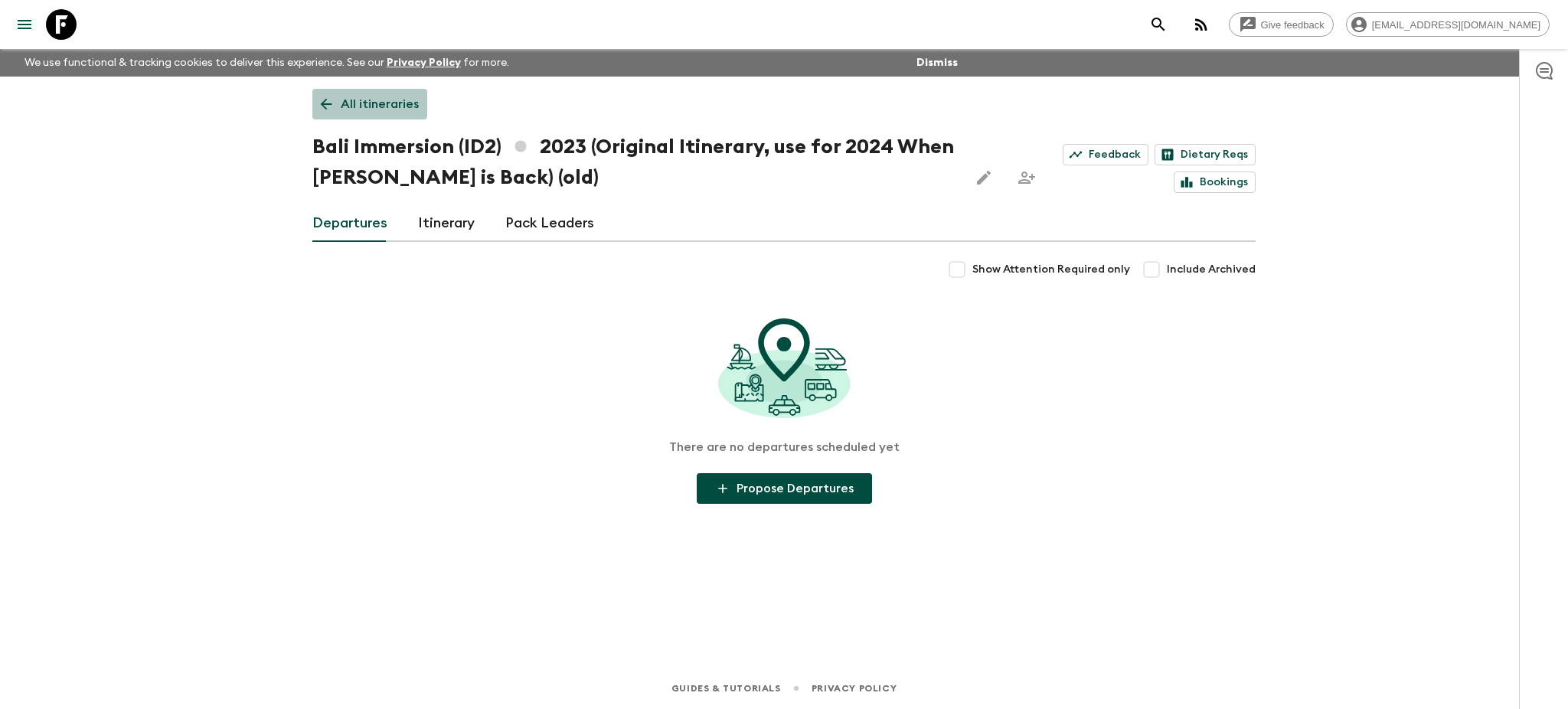 click 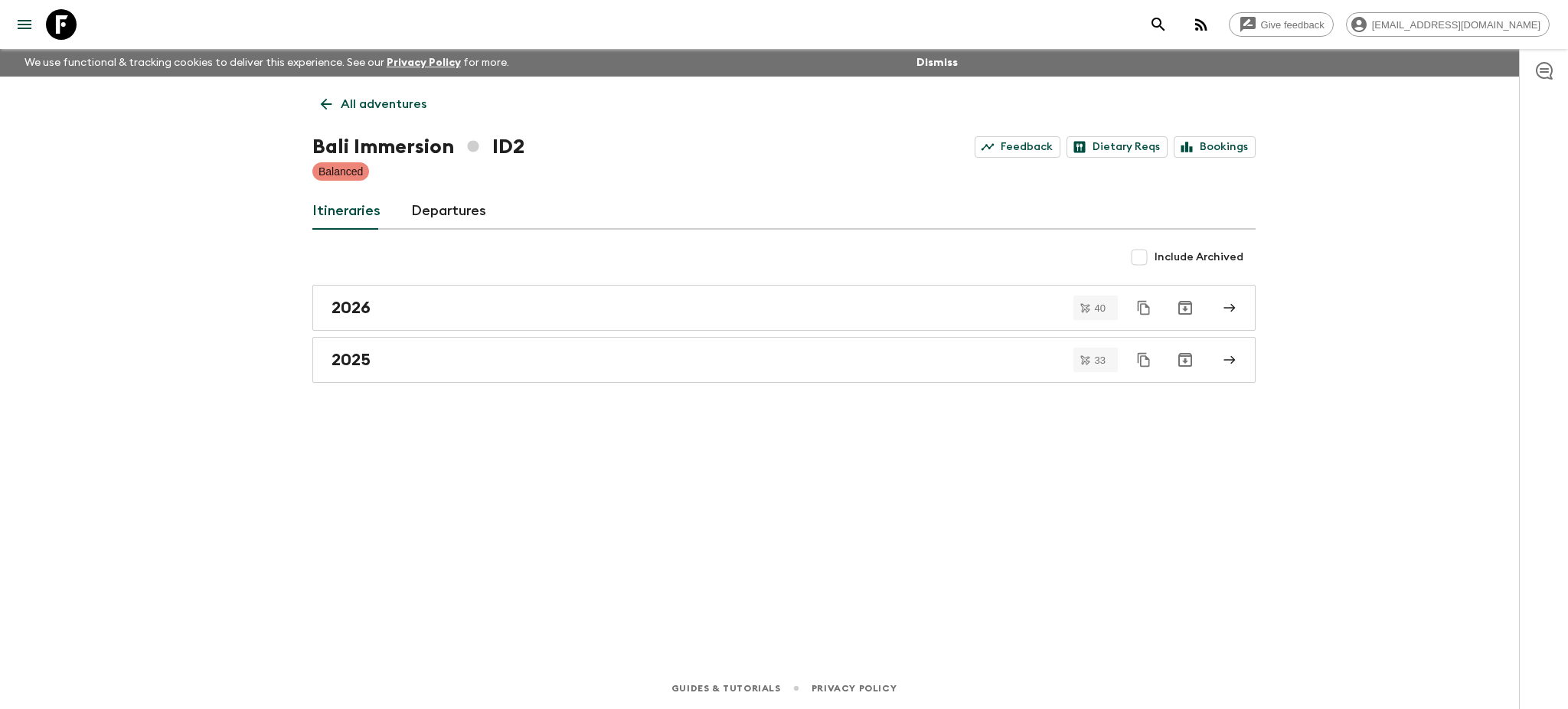 click 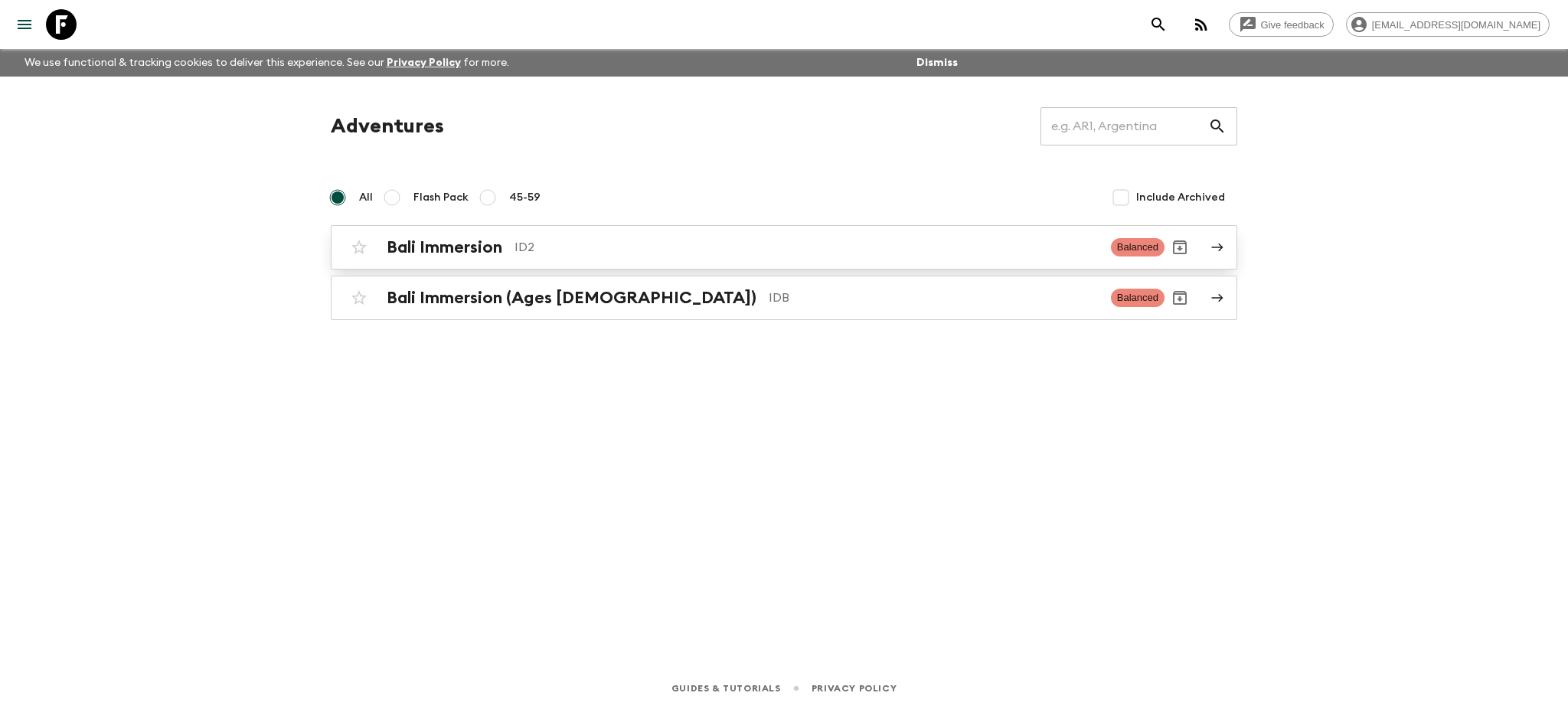 click 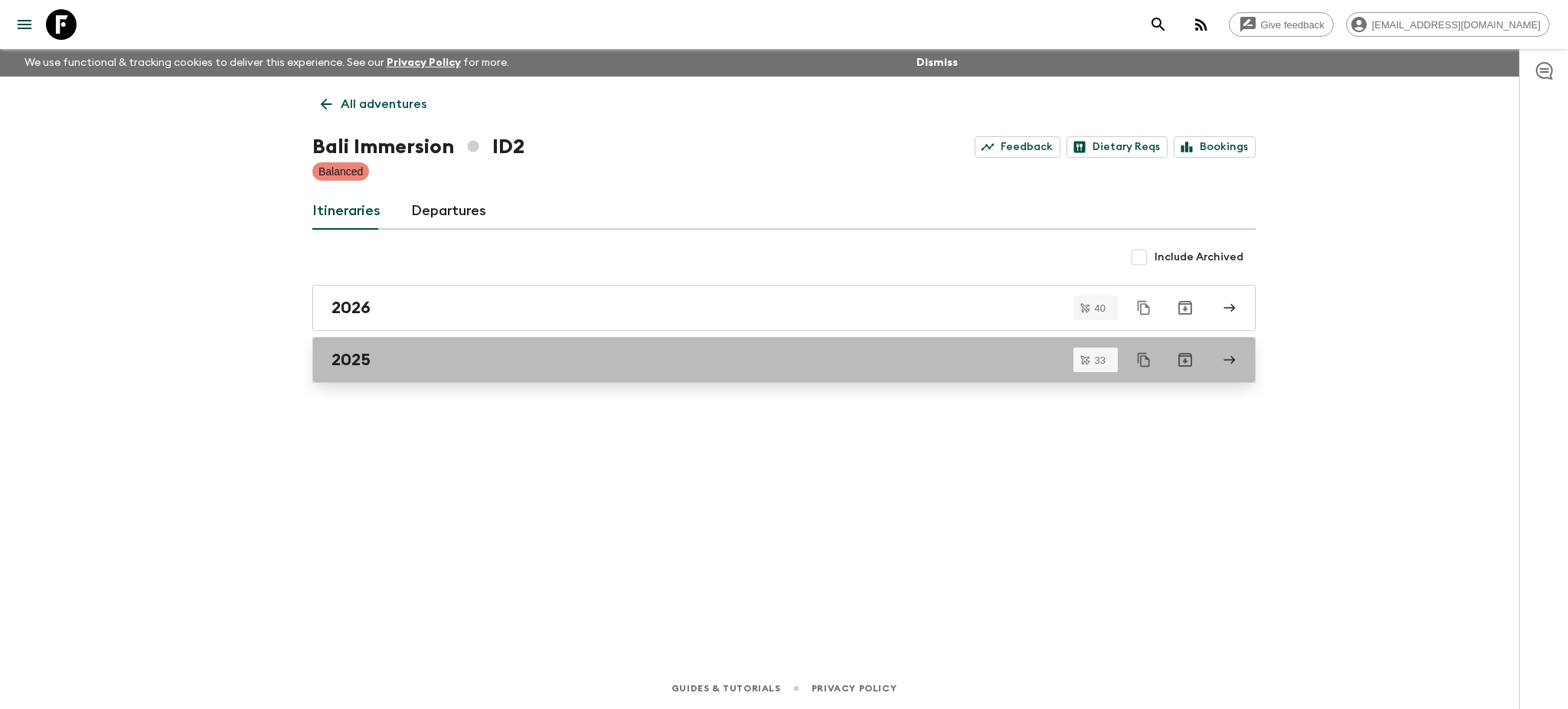 click 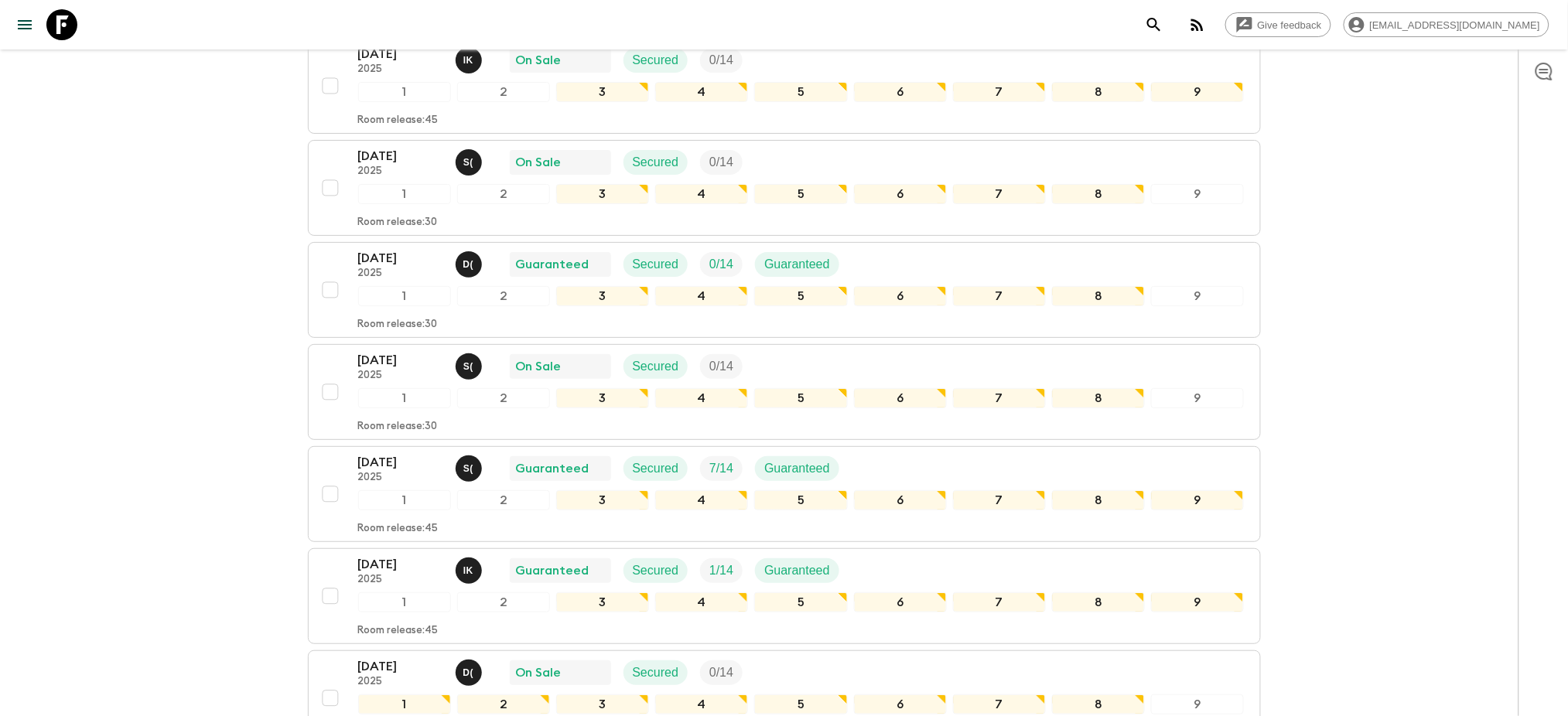 scroll, scrollTop: 2165, scrollLeft: 0, axis: vertical 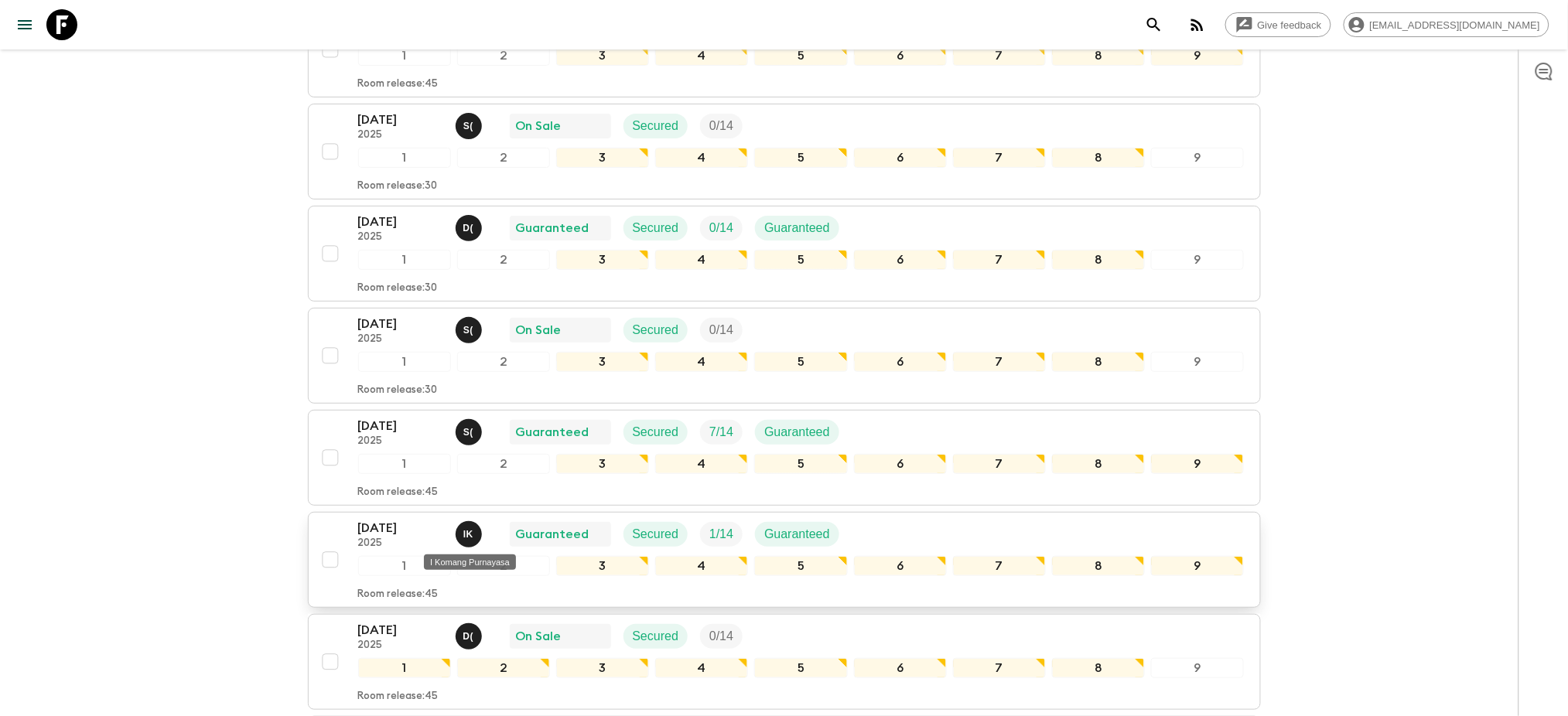 click on "I K" at bounding box center [468, 534] 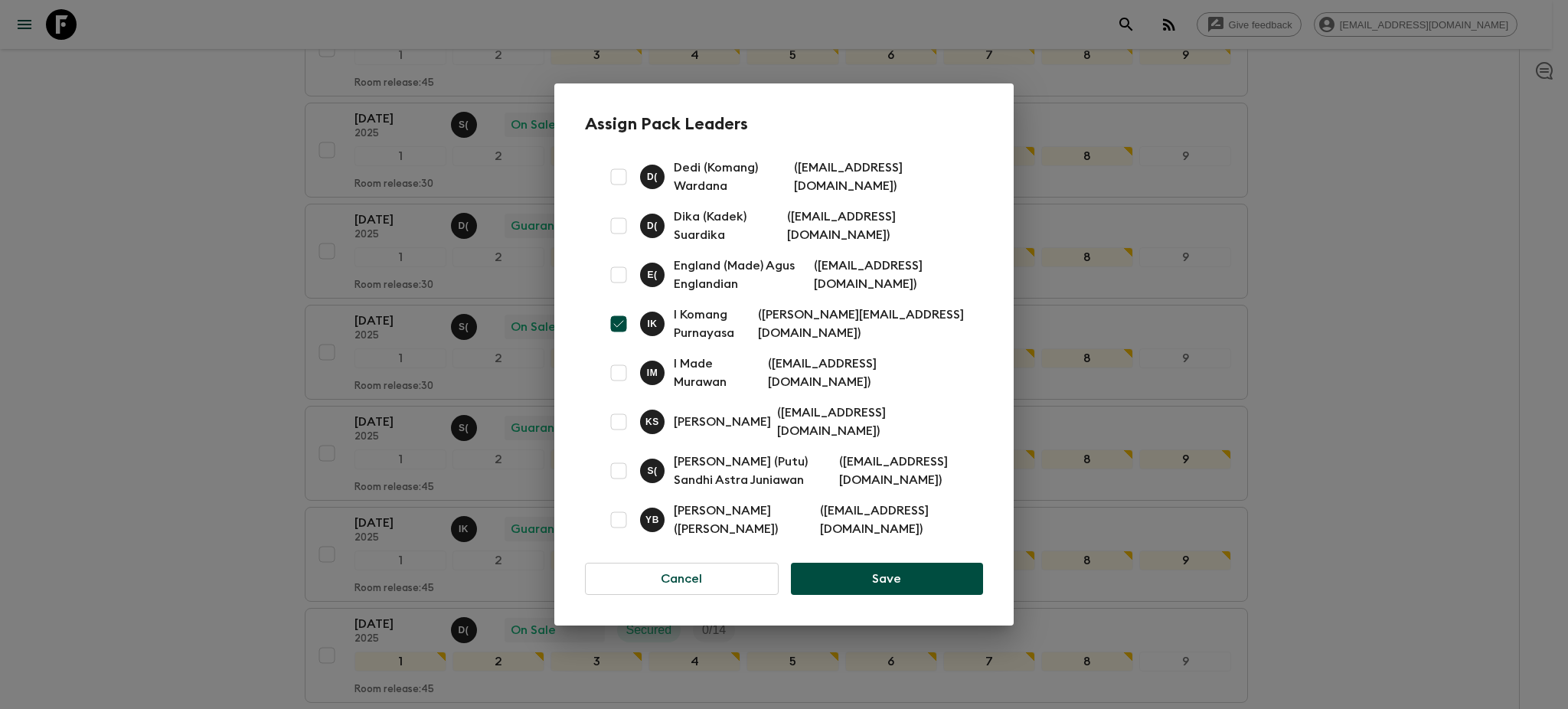 click at bounding box center [619, 324] 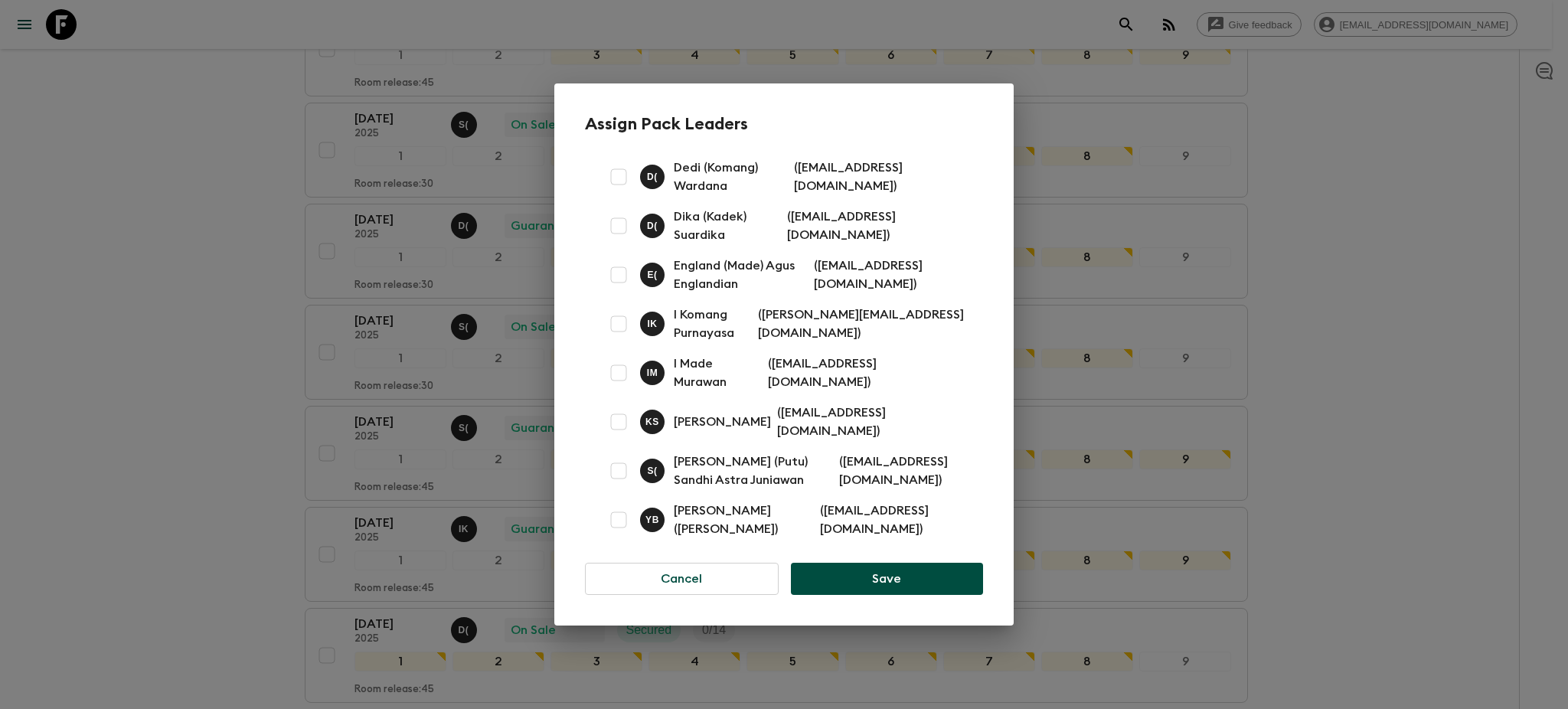 click at bounding box center (619, 373) 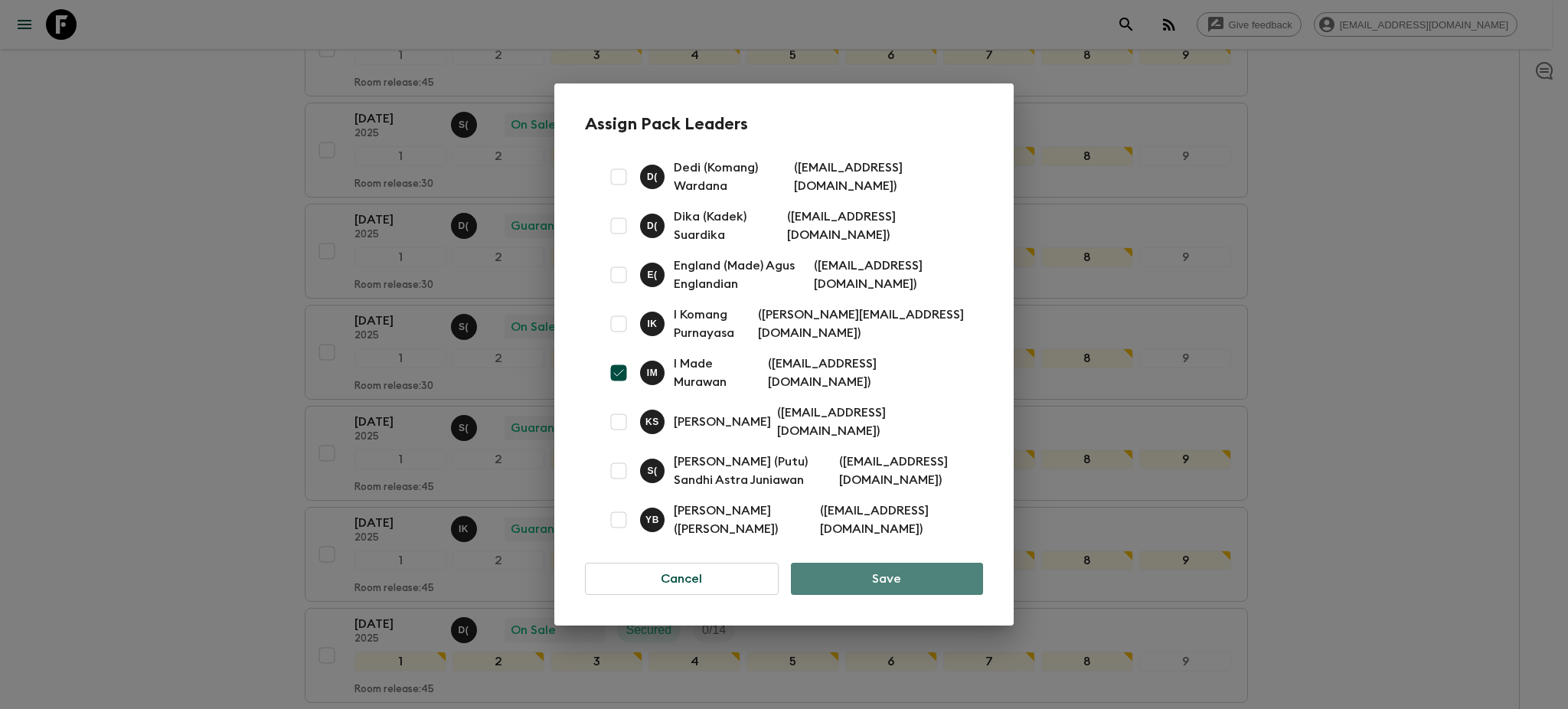 click on "Save" at bounding box center [887, 579] 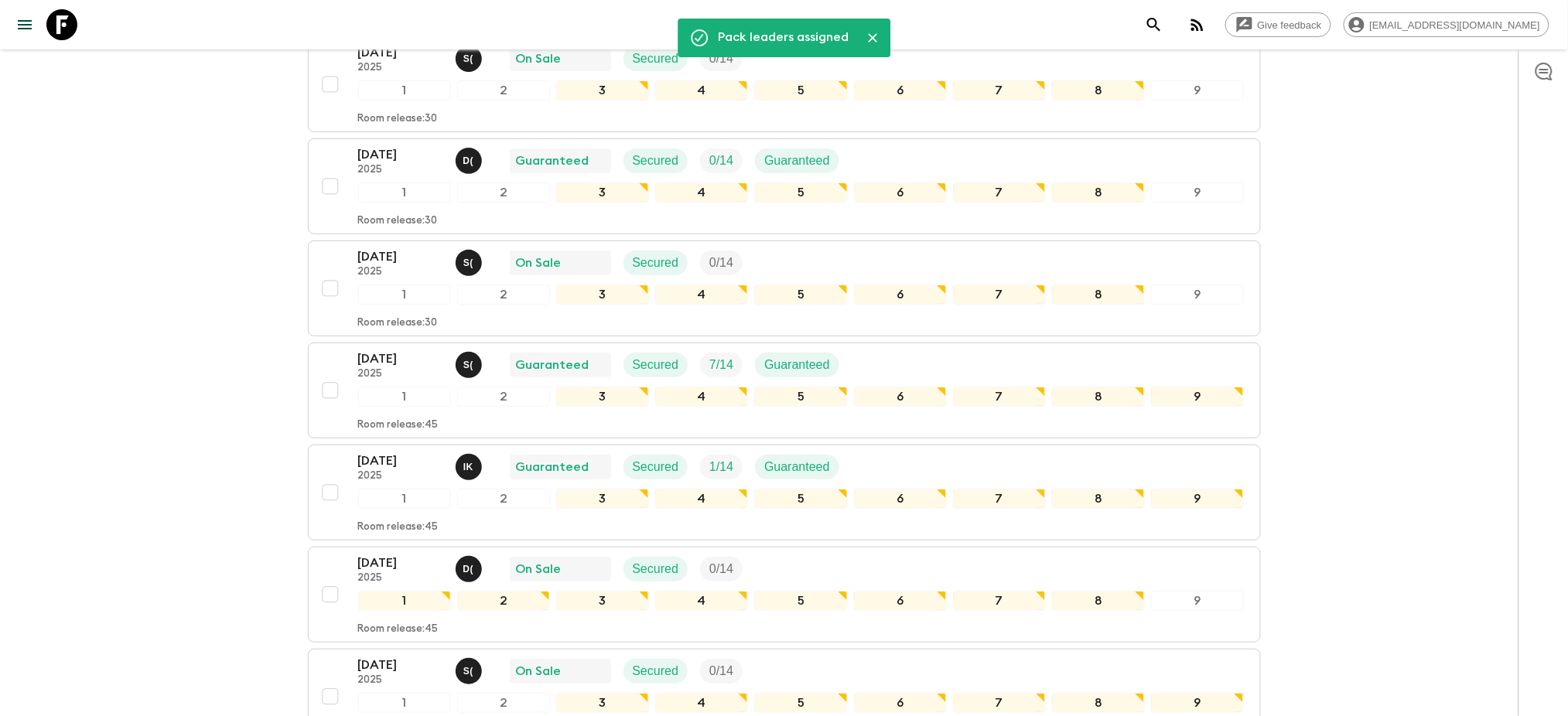 scroll, scrollTop: 2268, scrollLeft: 0, axis: vertical 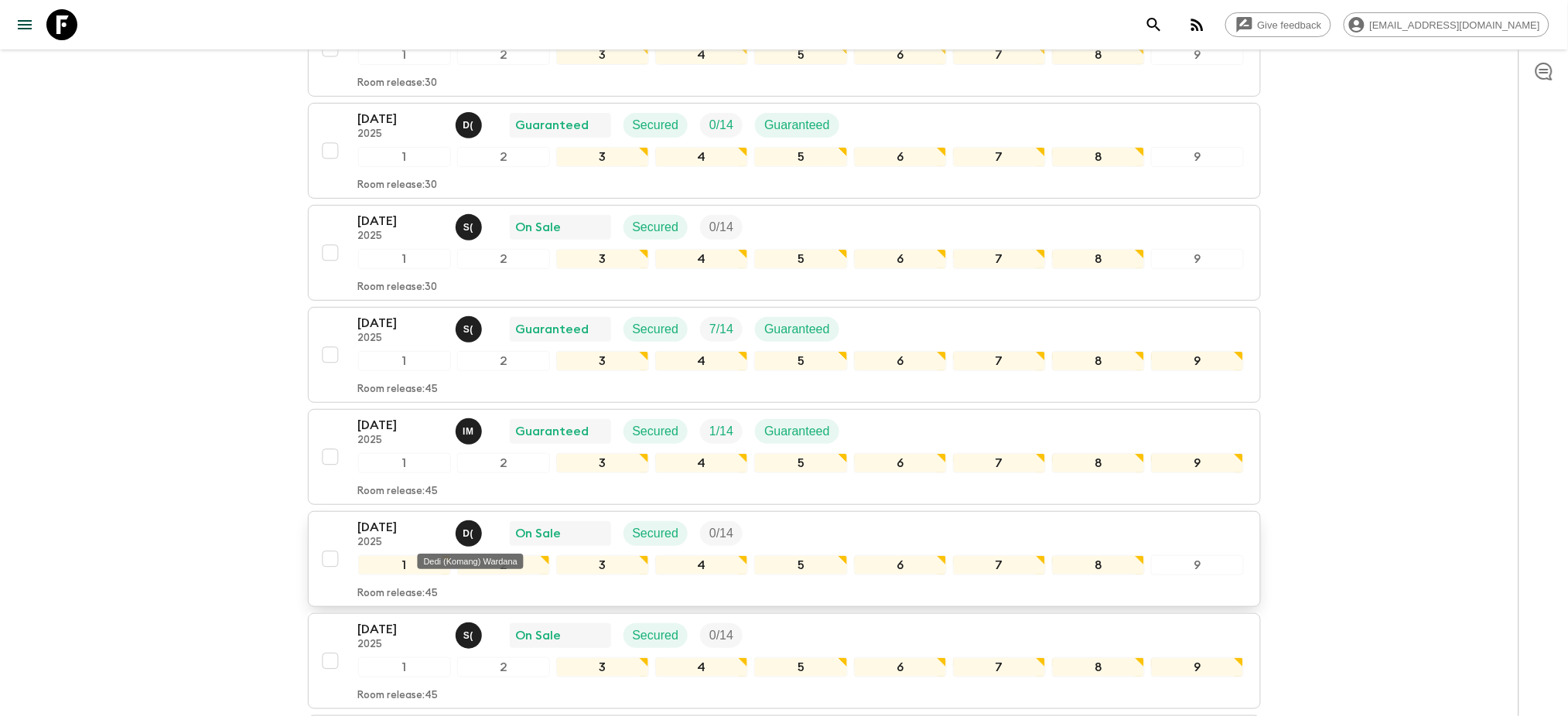 click on "D (" at bounding box center (469, 534) 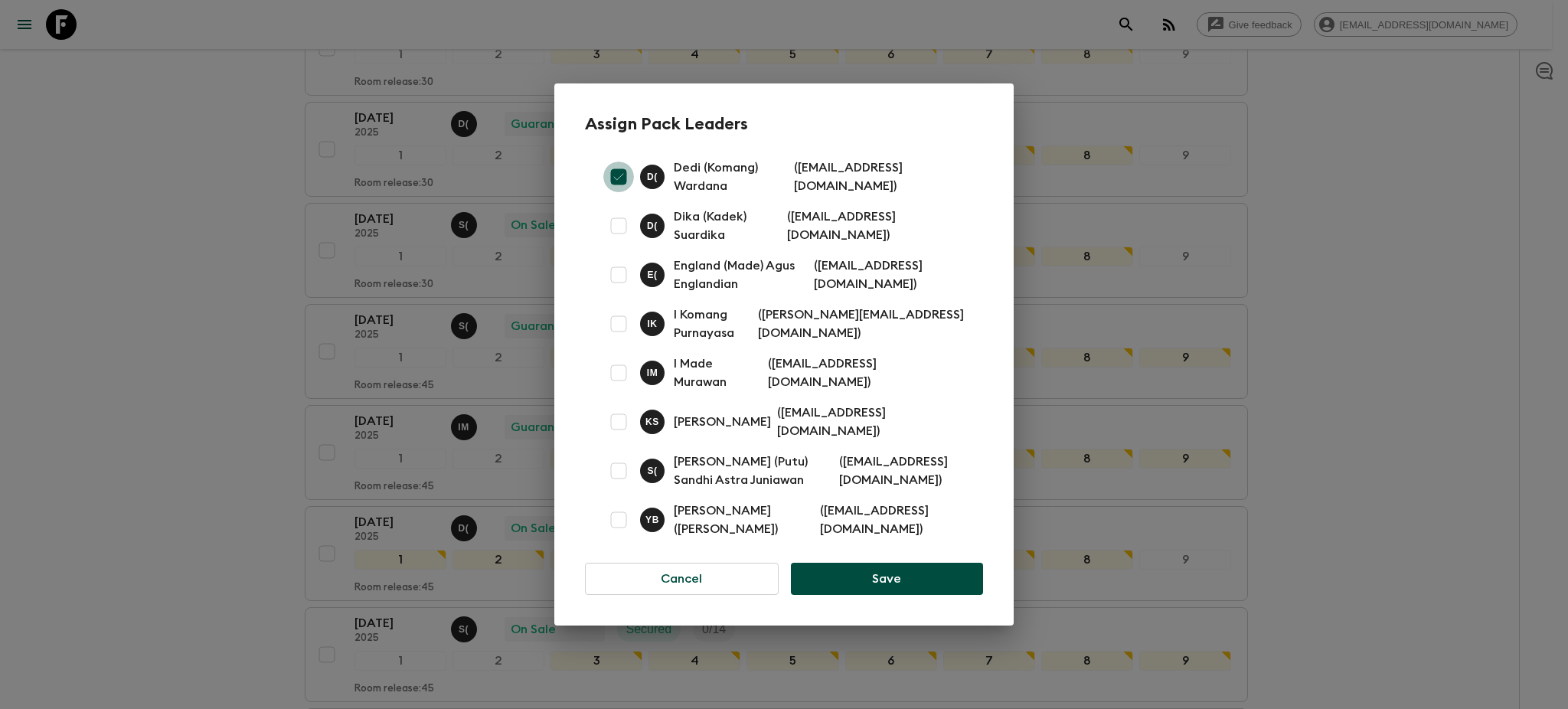 click at bounding box center [619, 177] 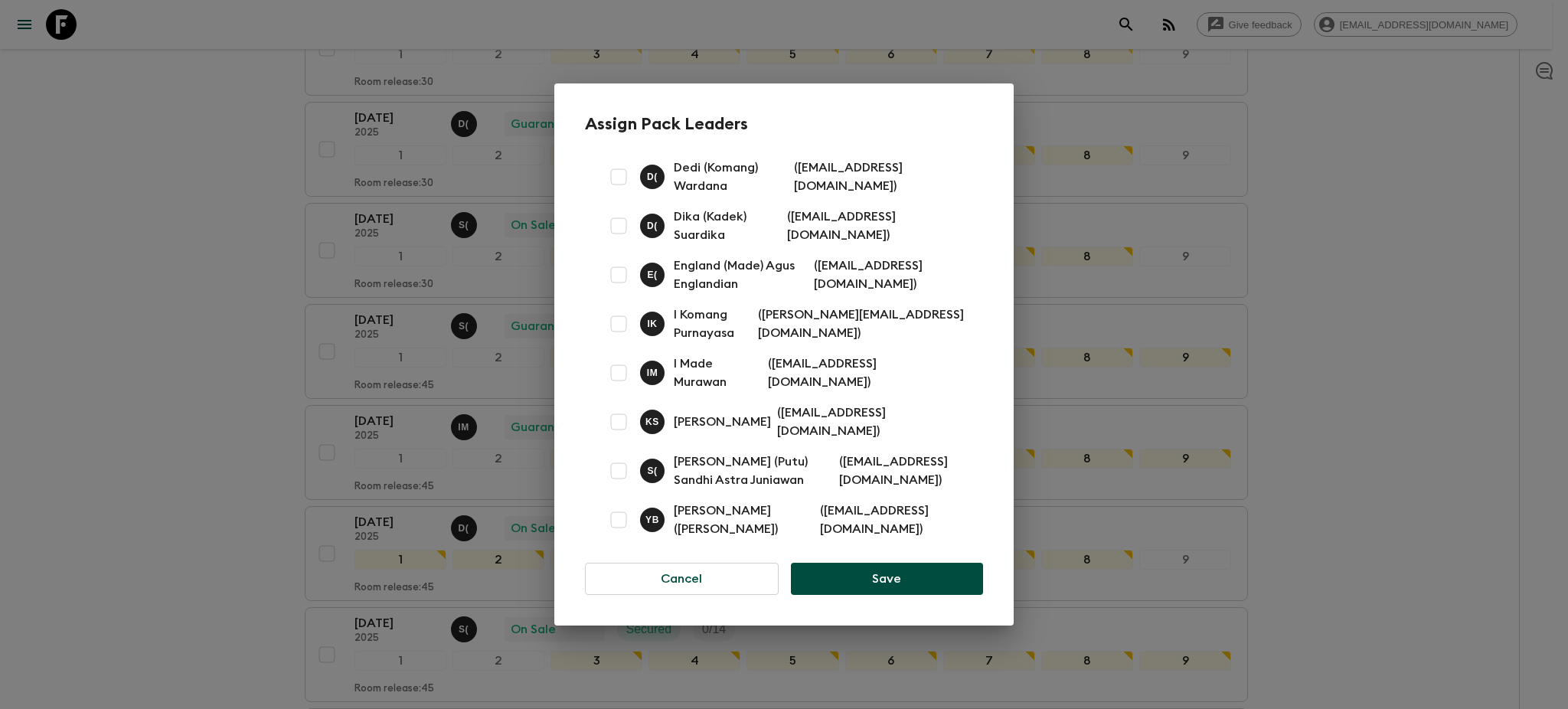 click at bounding box center (619, 275) 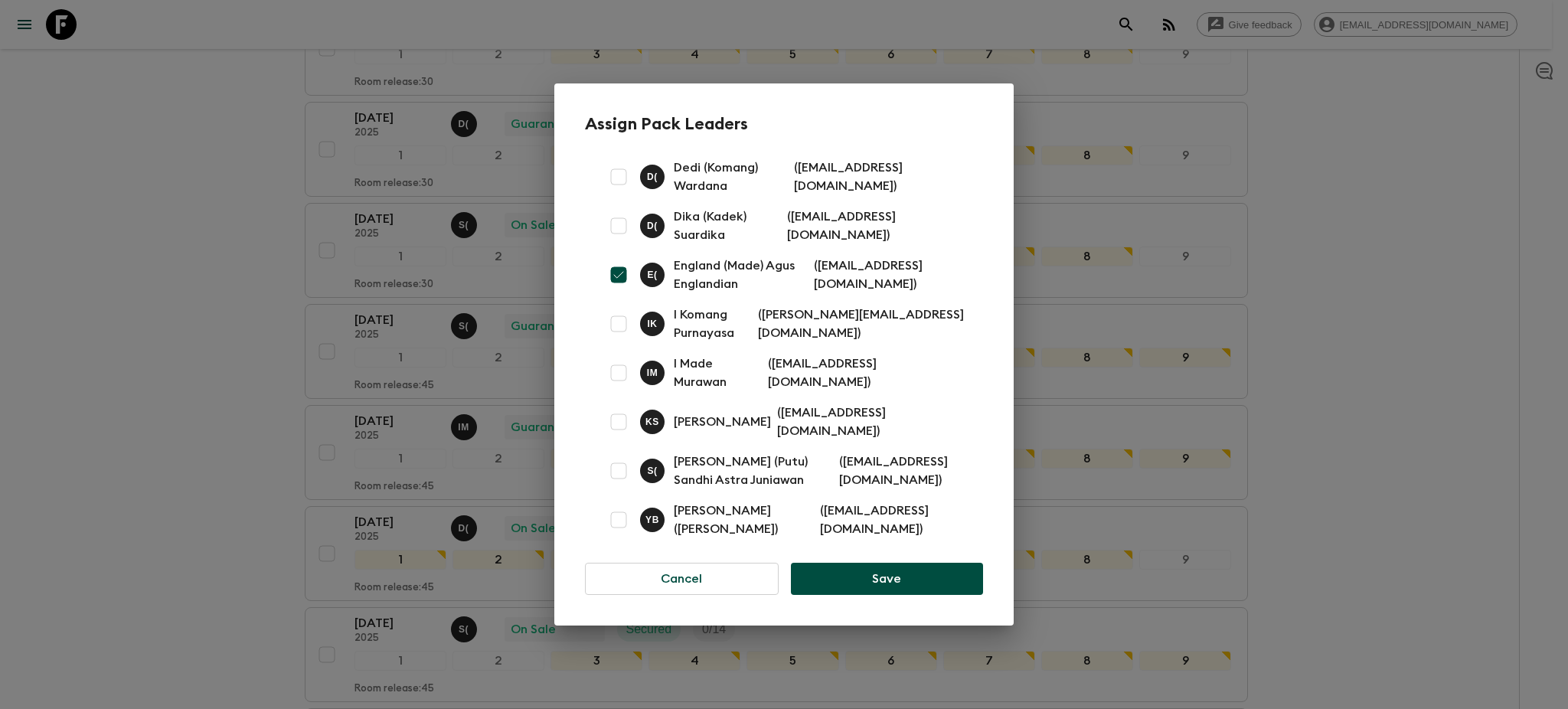 click on "Save" at bounding box center (887, 579) 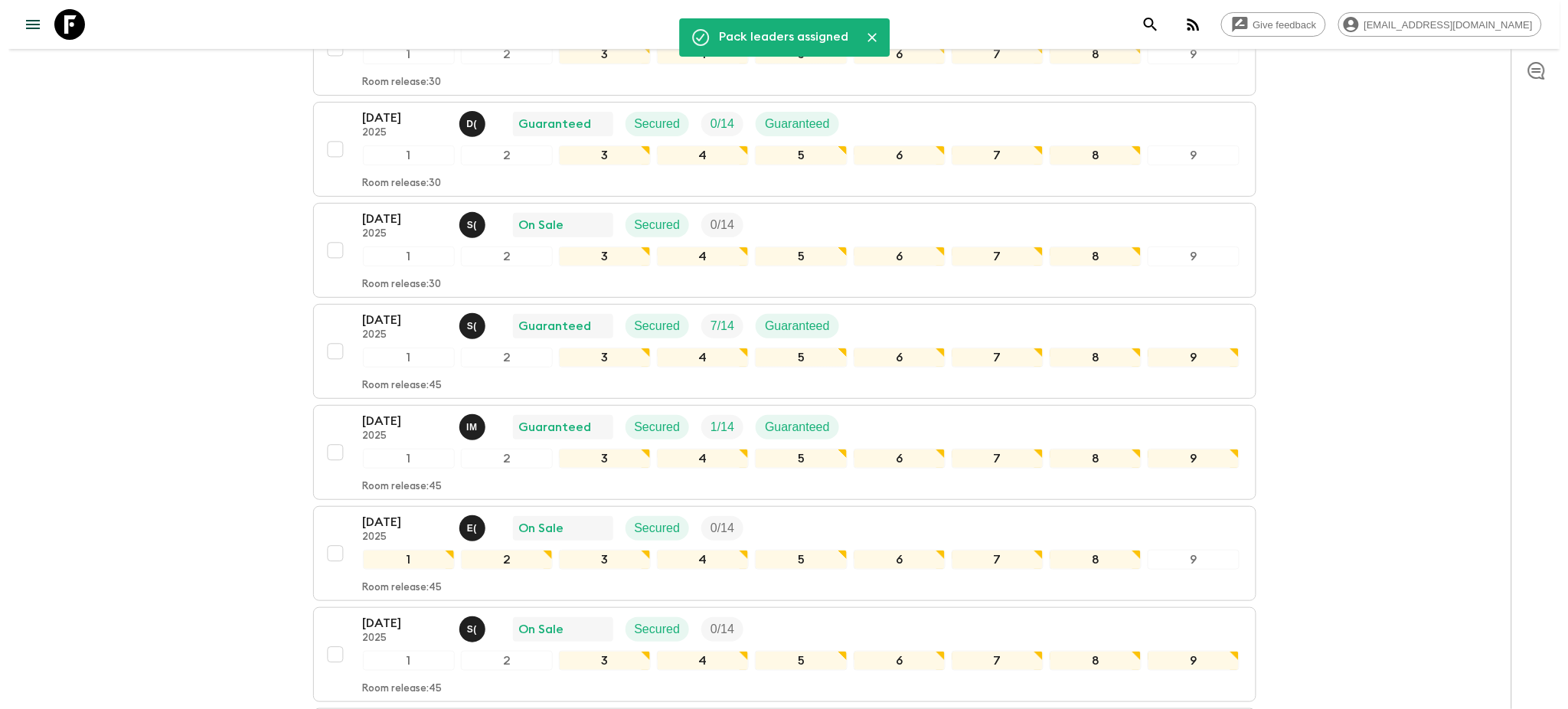 scroll, scrollTop: 2348, scrollLeft: 0, axis: vertical 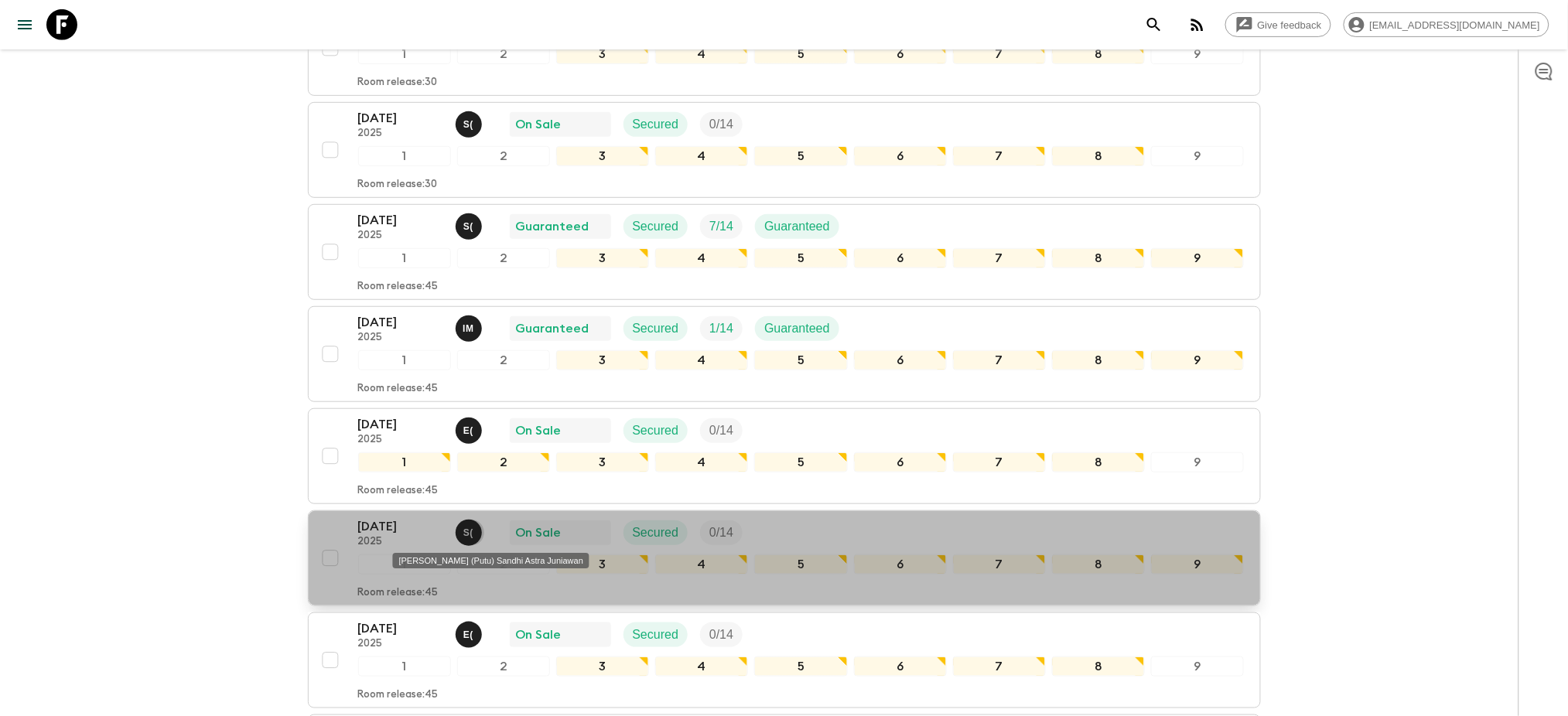 click on "S (" at bounding box center (468, 533) 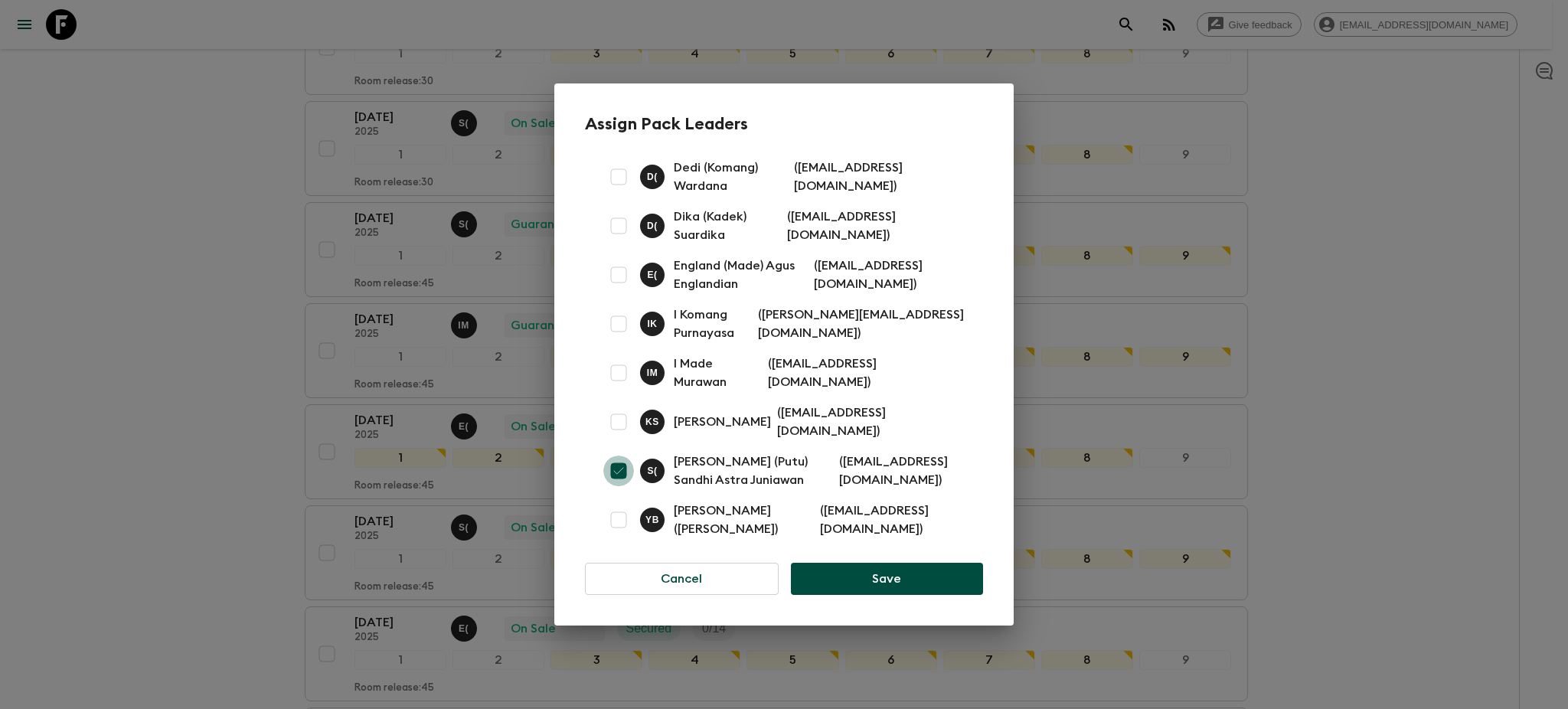 click at bounding box center [619, 471] 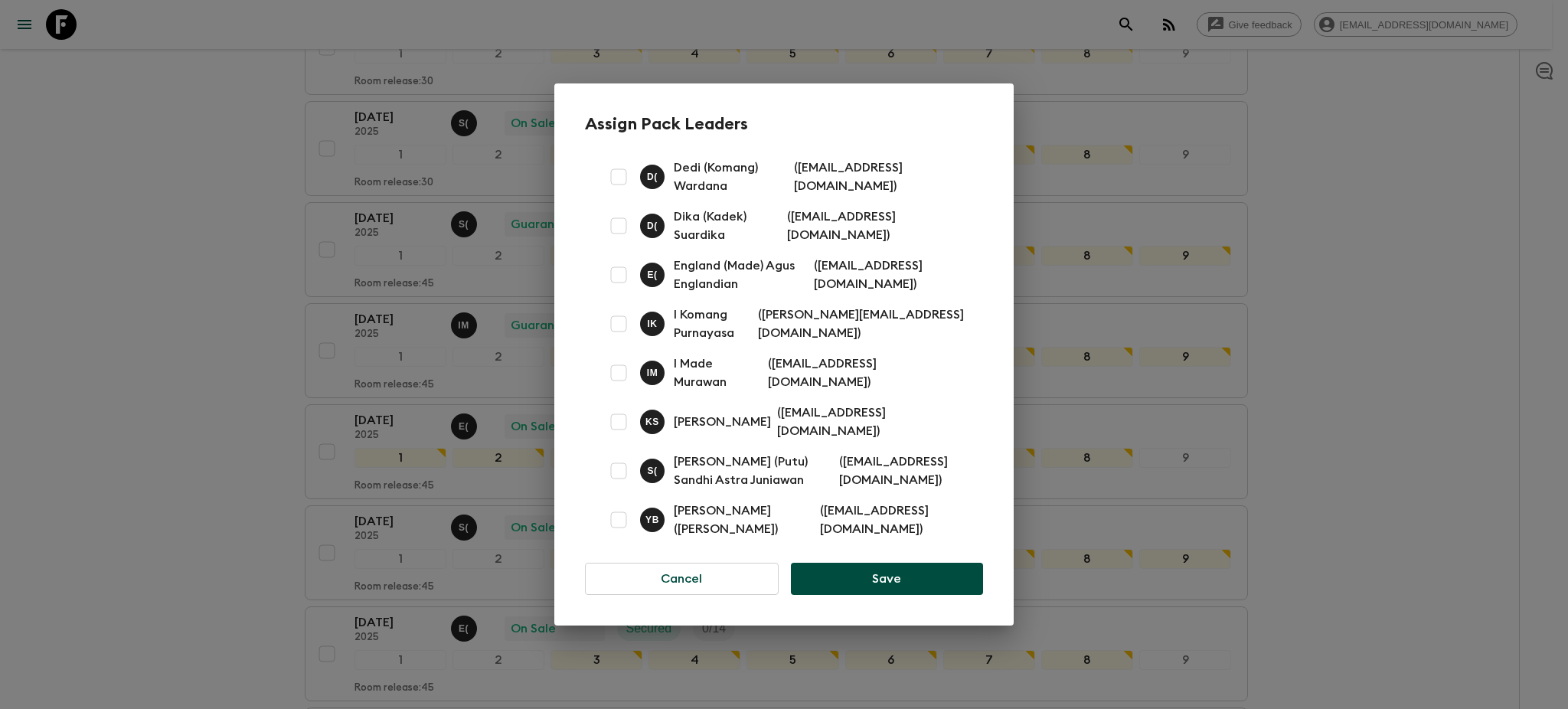 click at bounding box center (619, 373) 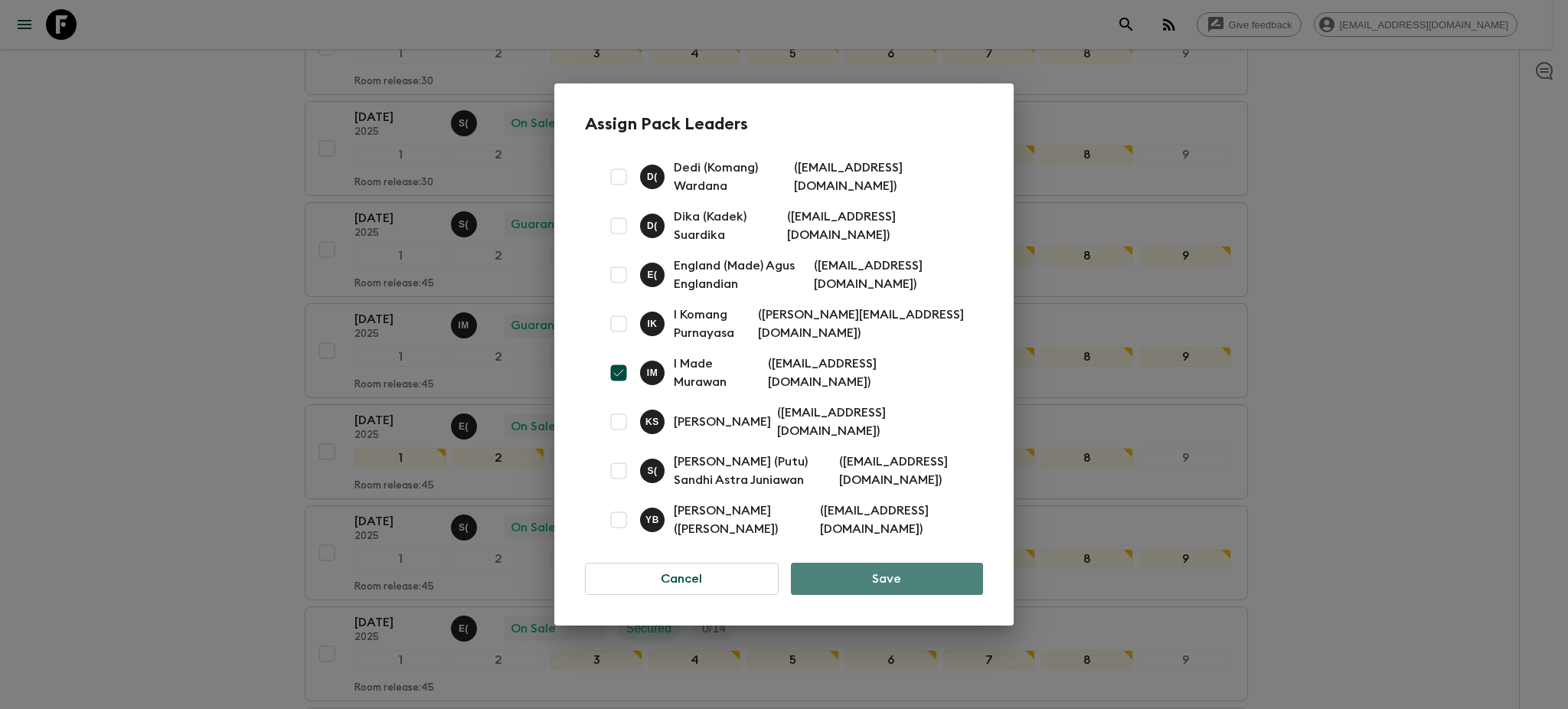 click on "Save" at bounding box center (887, 579) 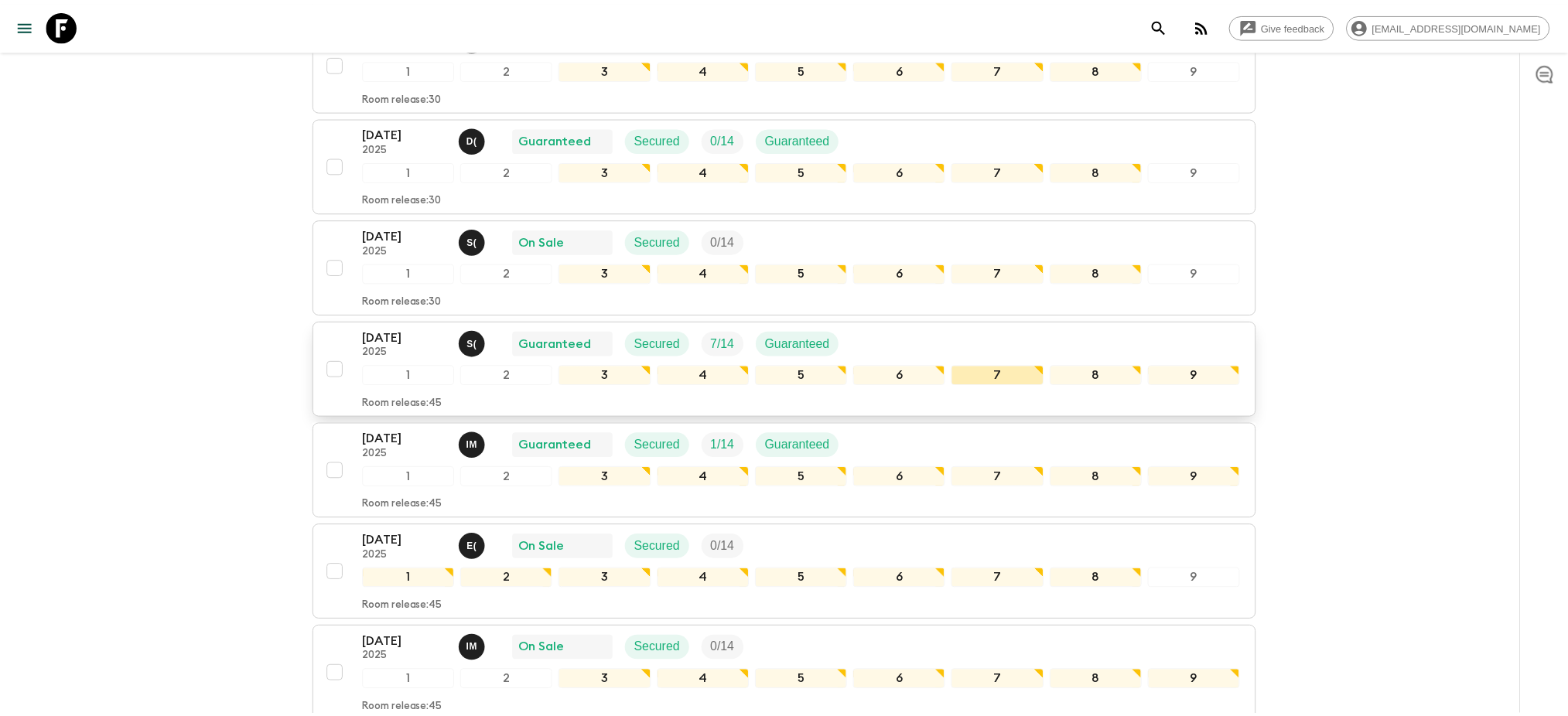 scroll, scrollTop: 2061, scrollLeft: 0, axis: vertical 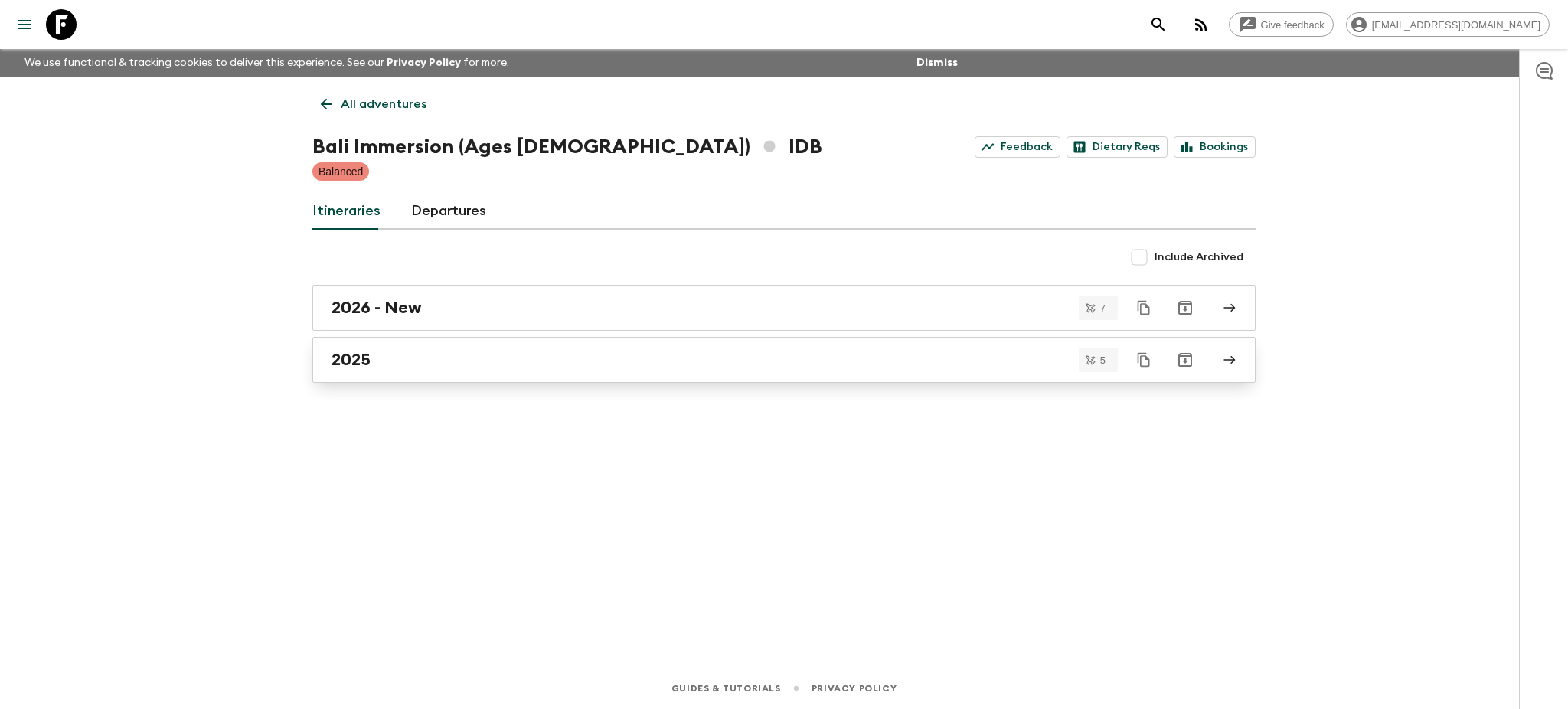 click 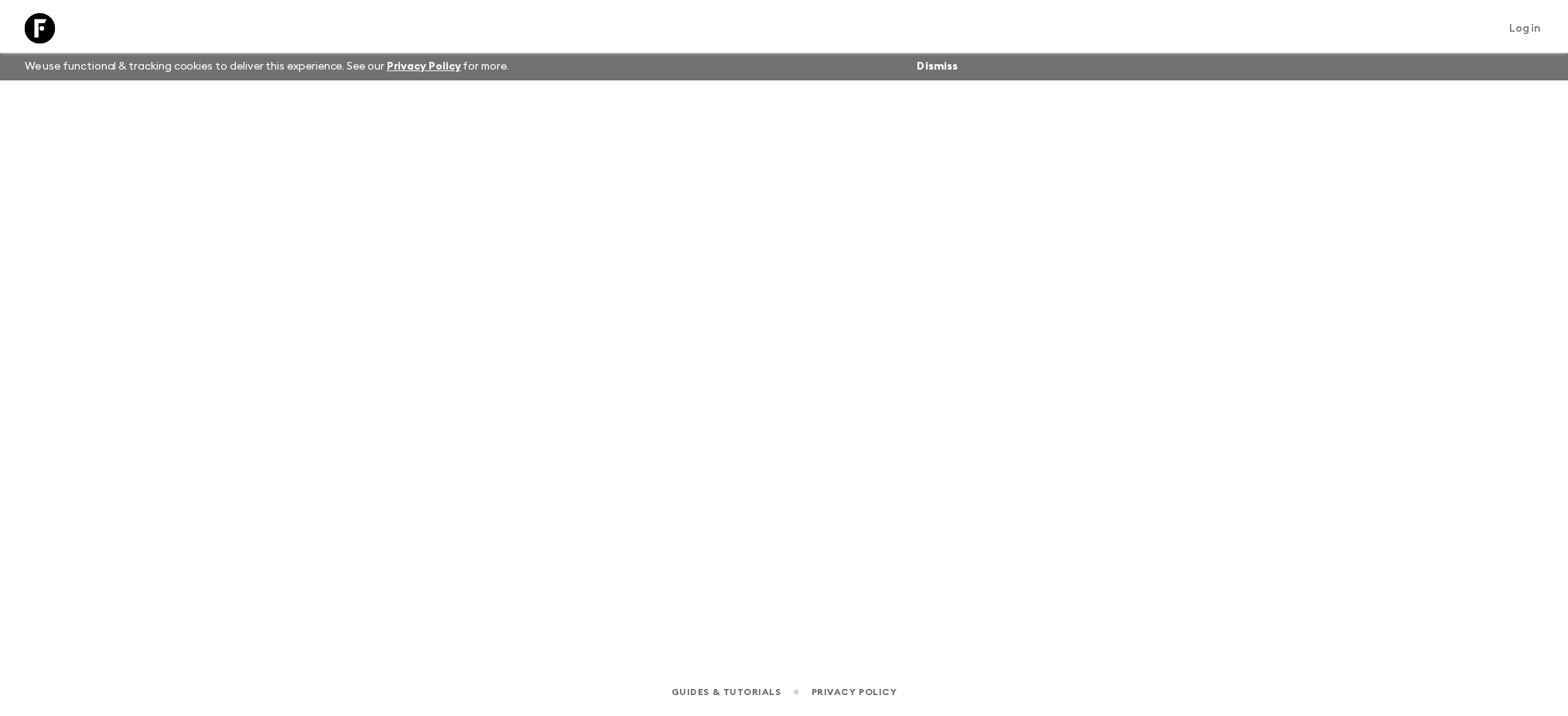 scroll, scrollTop: 0, scrollLeft: 0, axis: both 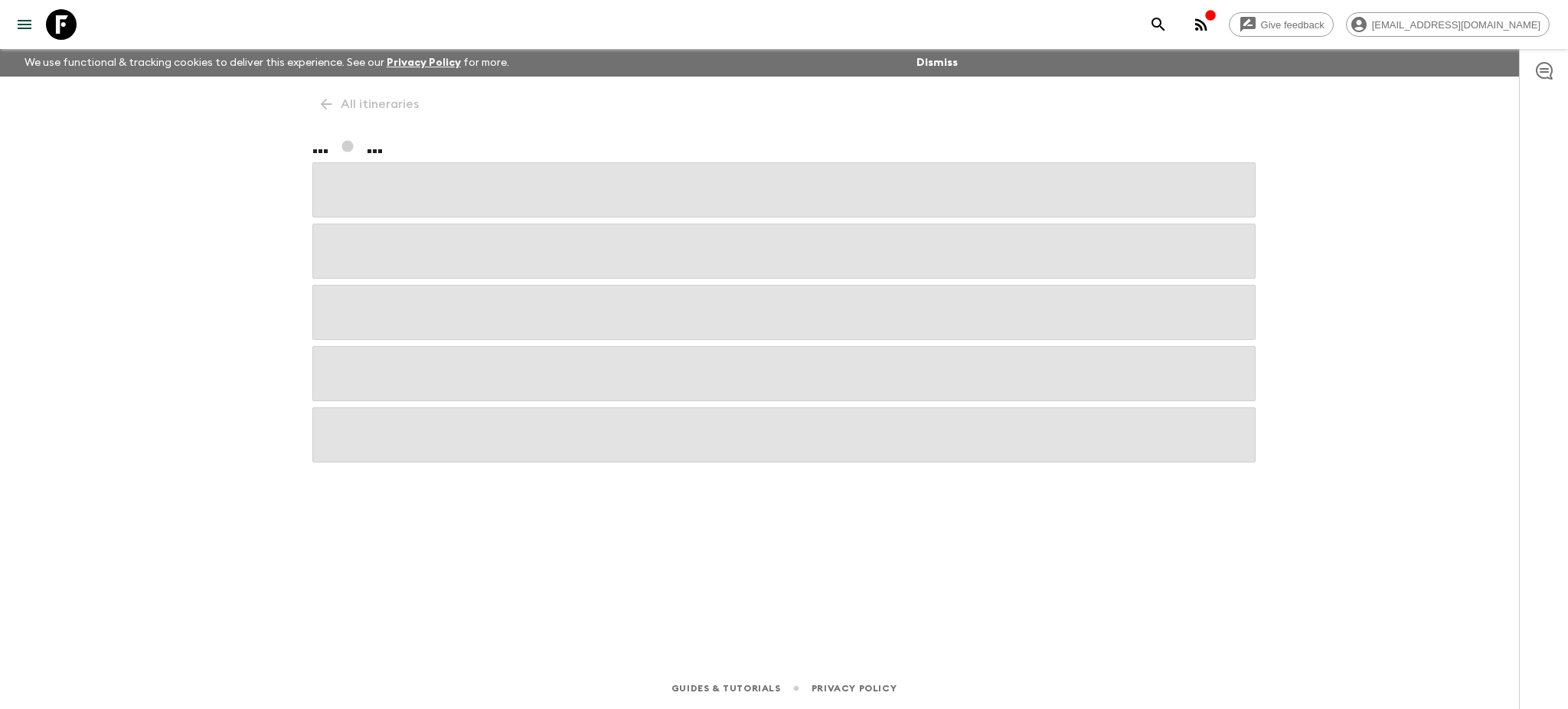 click 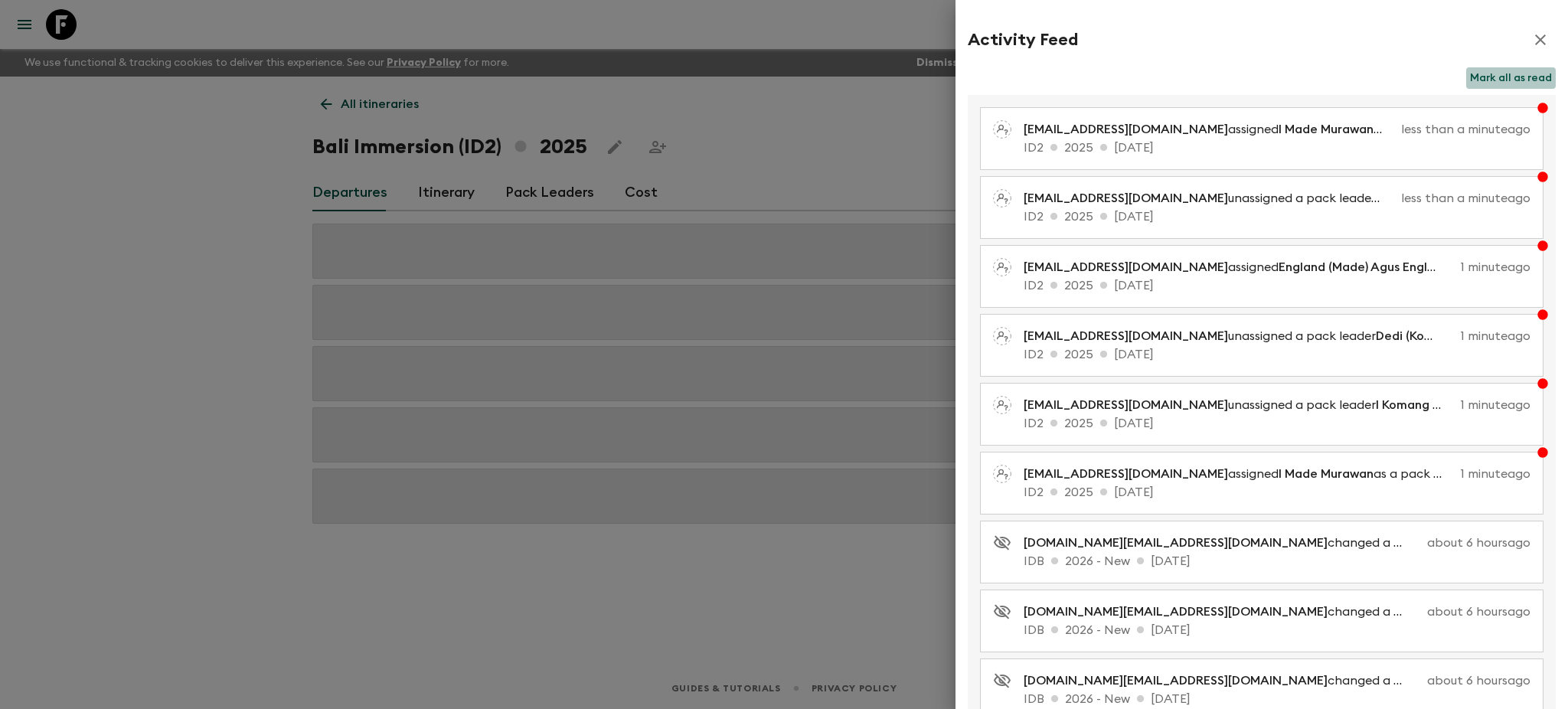 click on "Mark all as read" at bounding box center (1511, 78) 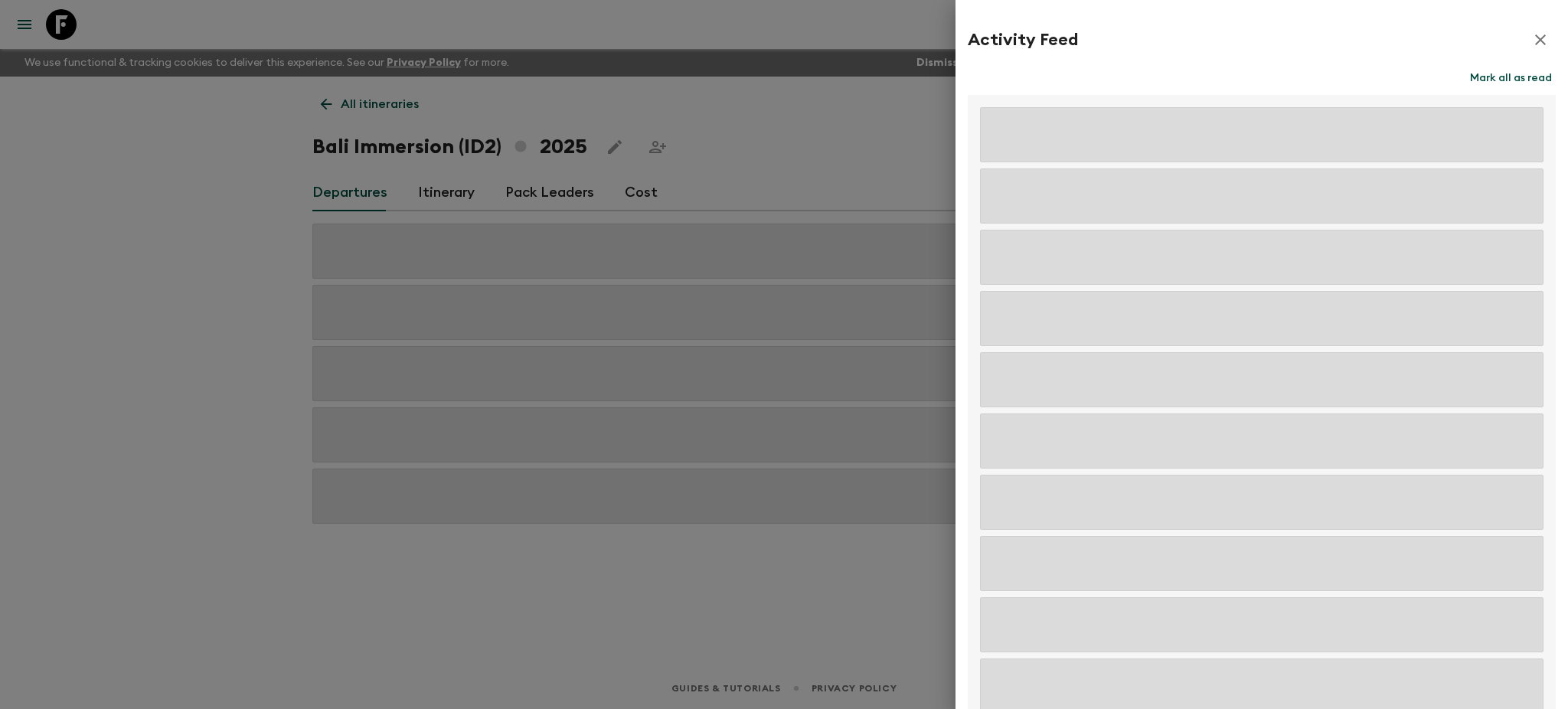 click at bounding box center (784, 354) 